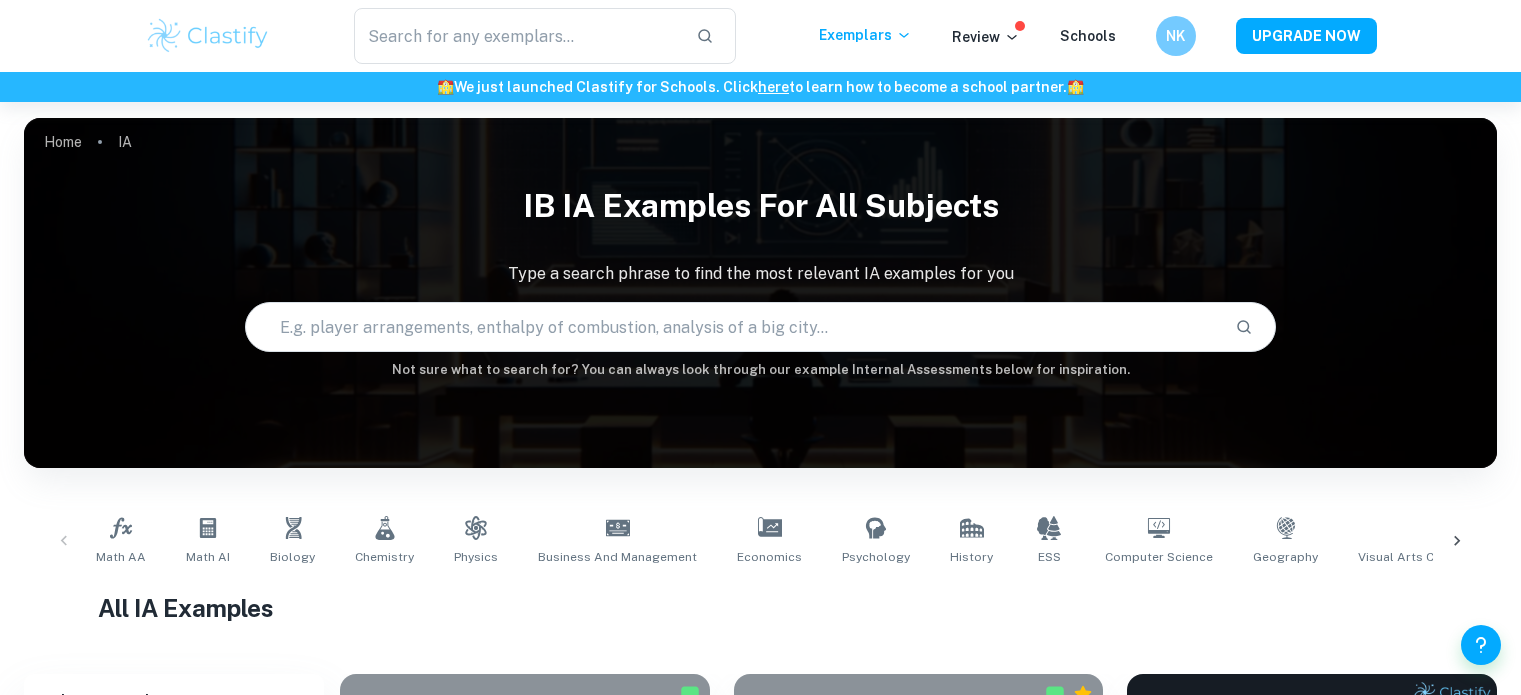 scroll, scrollTop: 731, scrollLeft: 0, axis: vertical 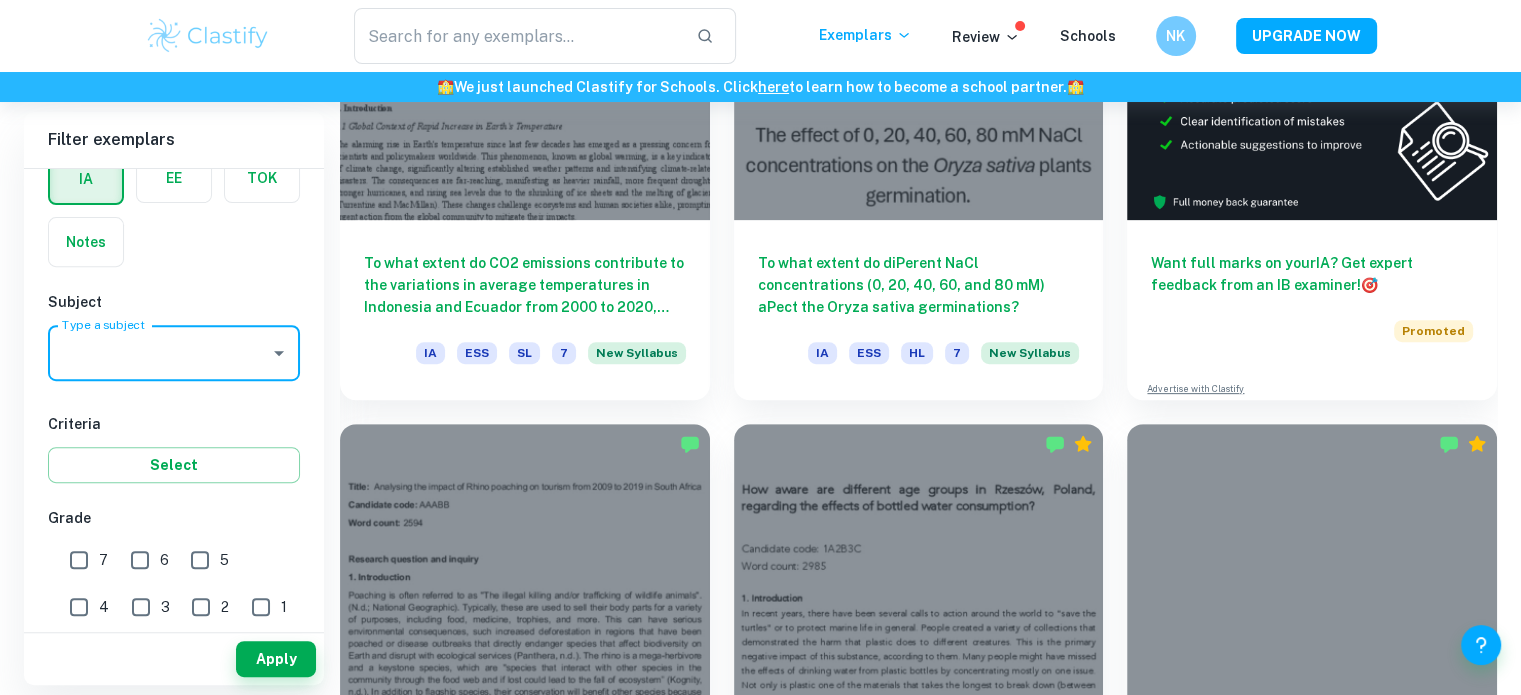 click 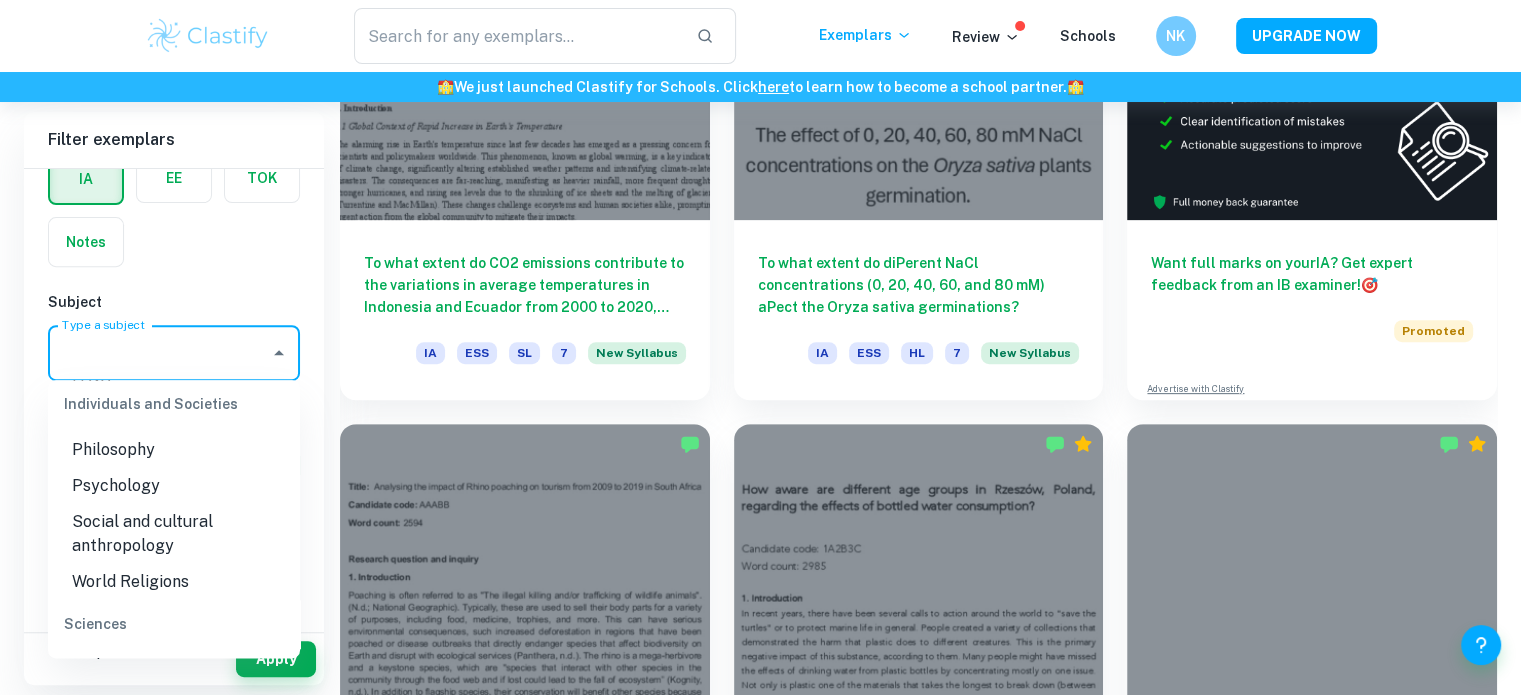 scroll, scrollTop: 2238, scrollLeft: 0, axis: vertical 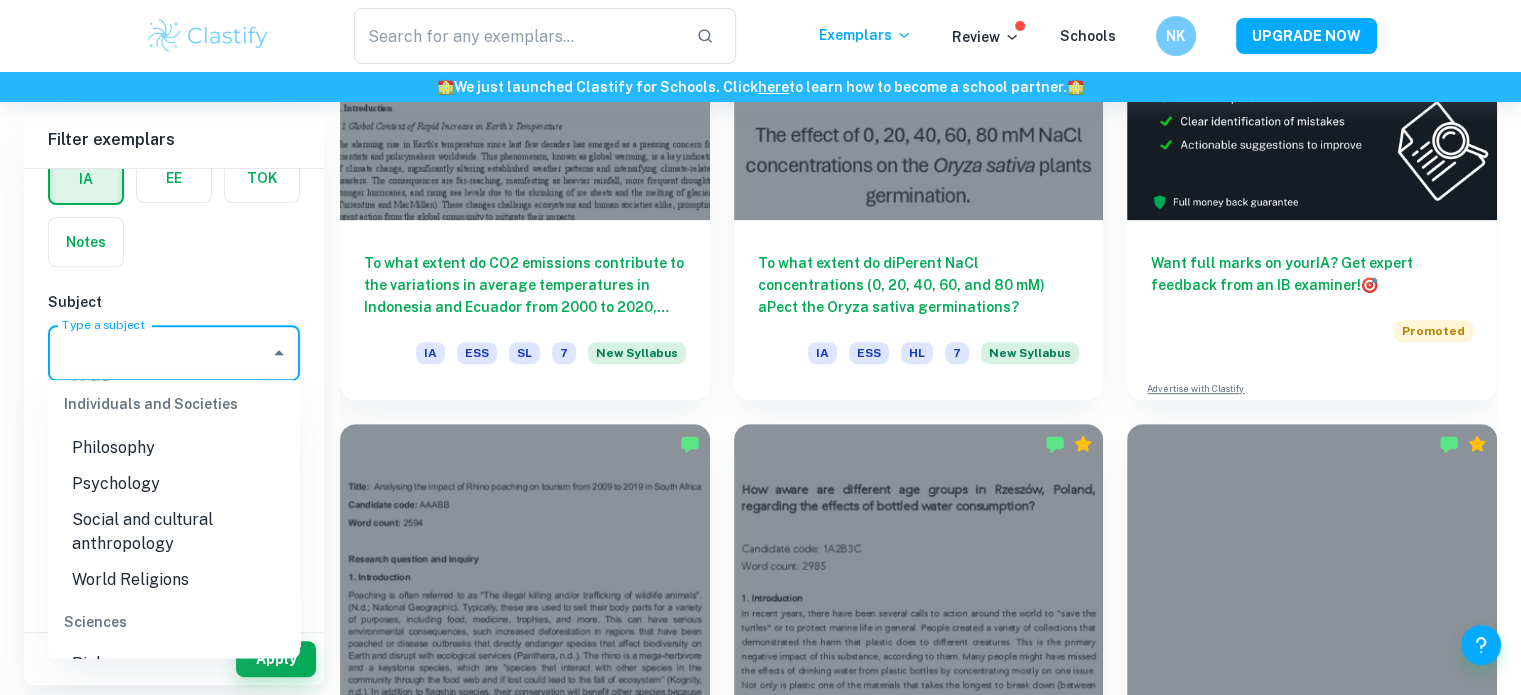 click on "Psychology" at bounding box center (174, 484) 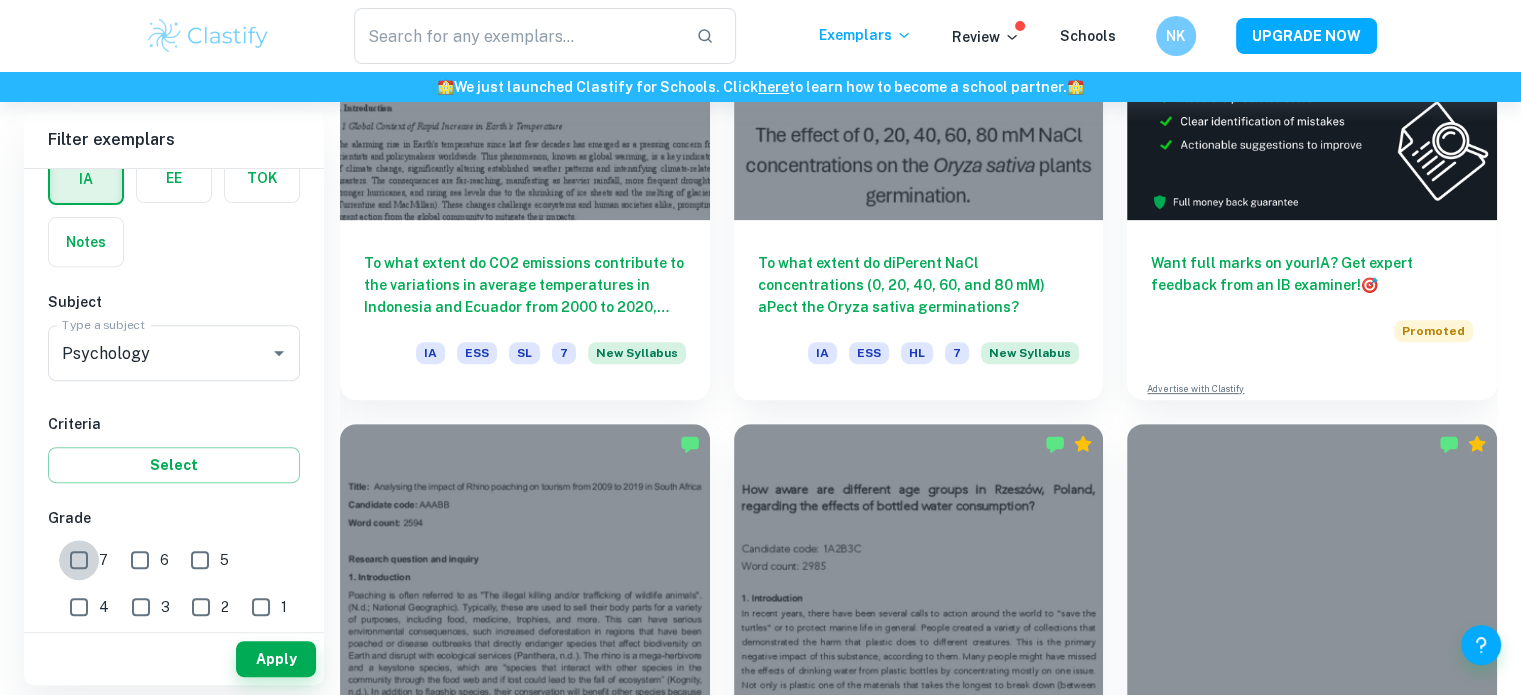 click on "7" at bounding box center (79, 560) 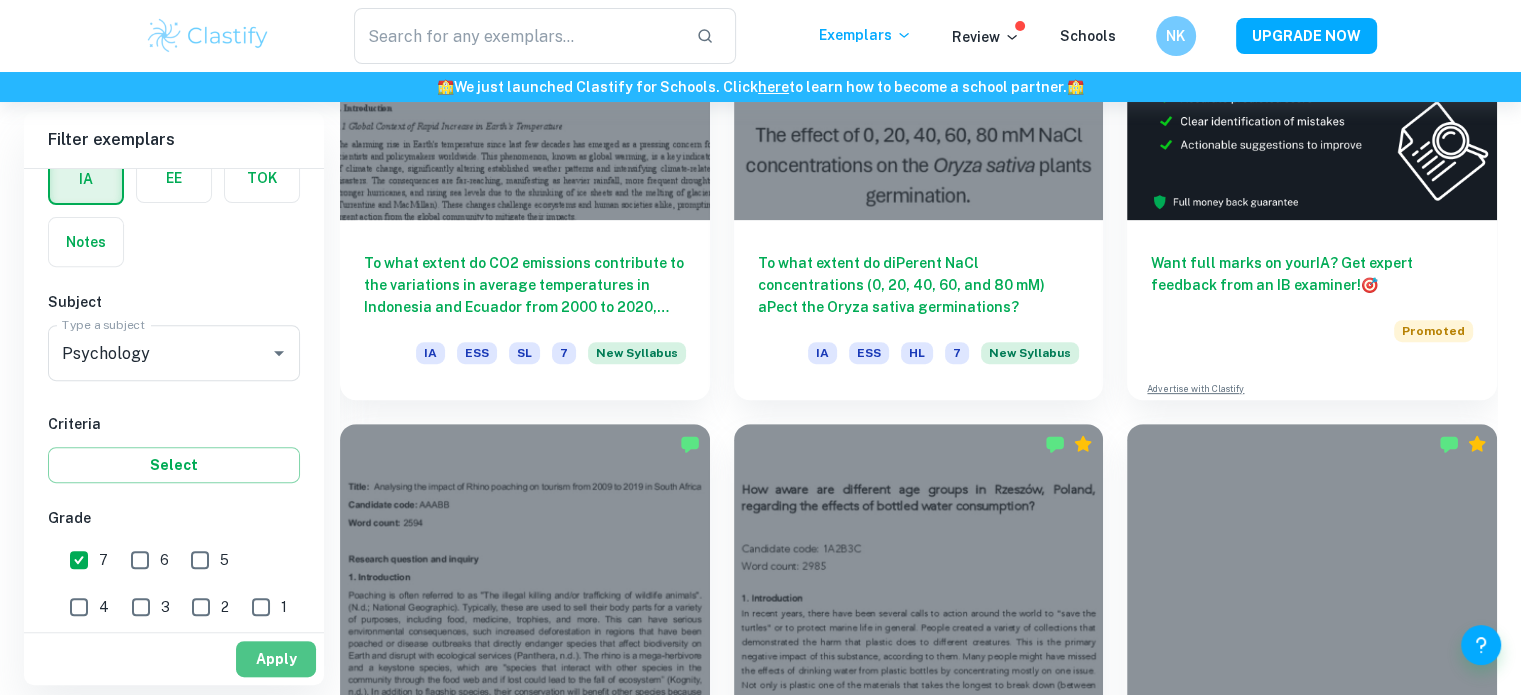 click on "Apply" at bounding box center [276, 659] 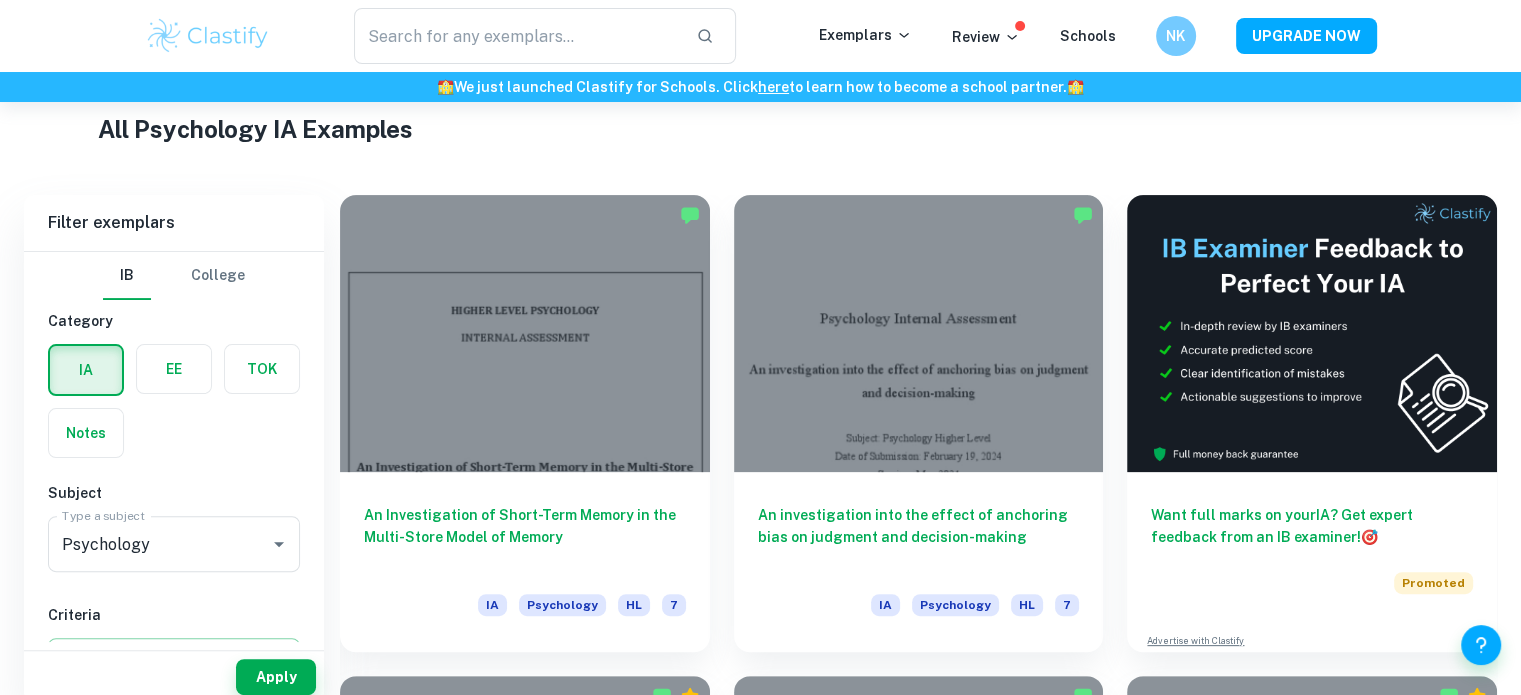 scroll, scrollTop: 496, scrollLeft: 0, axis: vertical 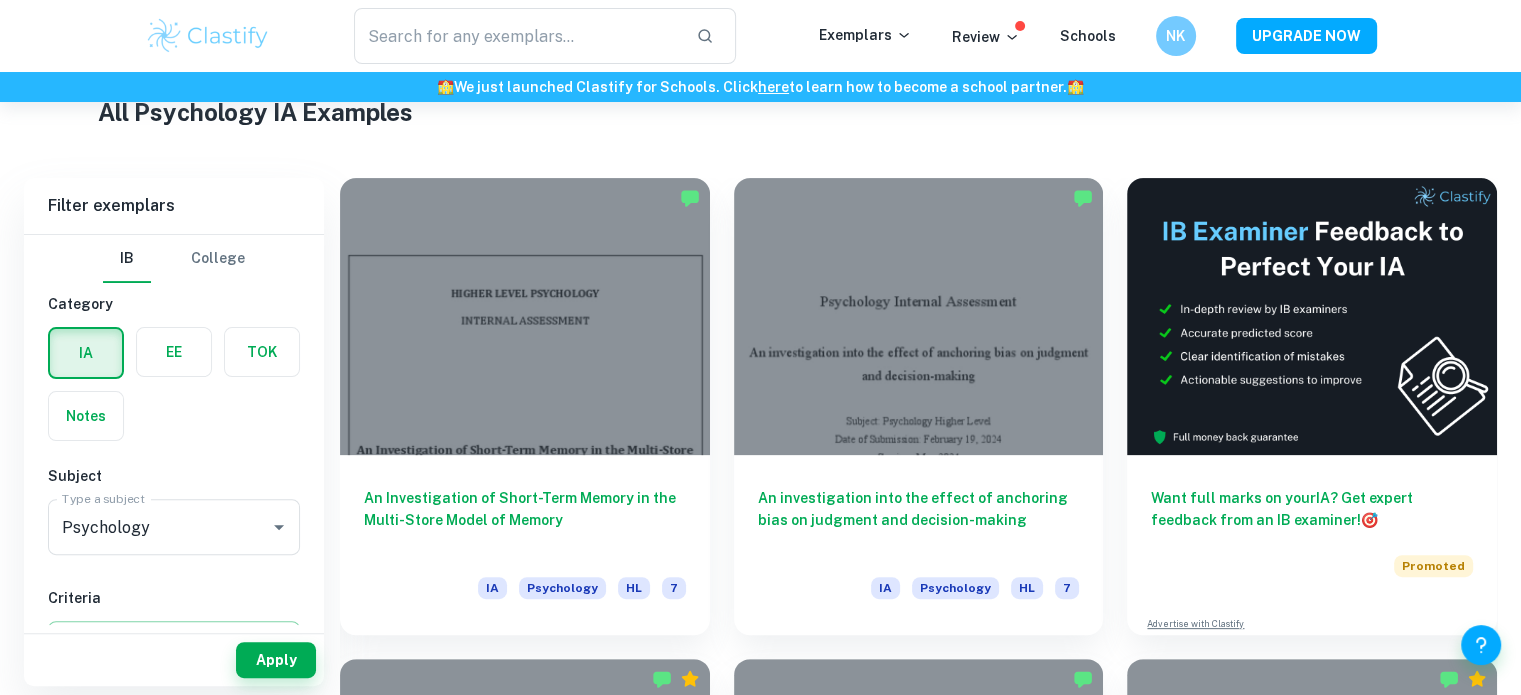 click at bounding box center [174, 352] 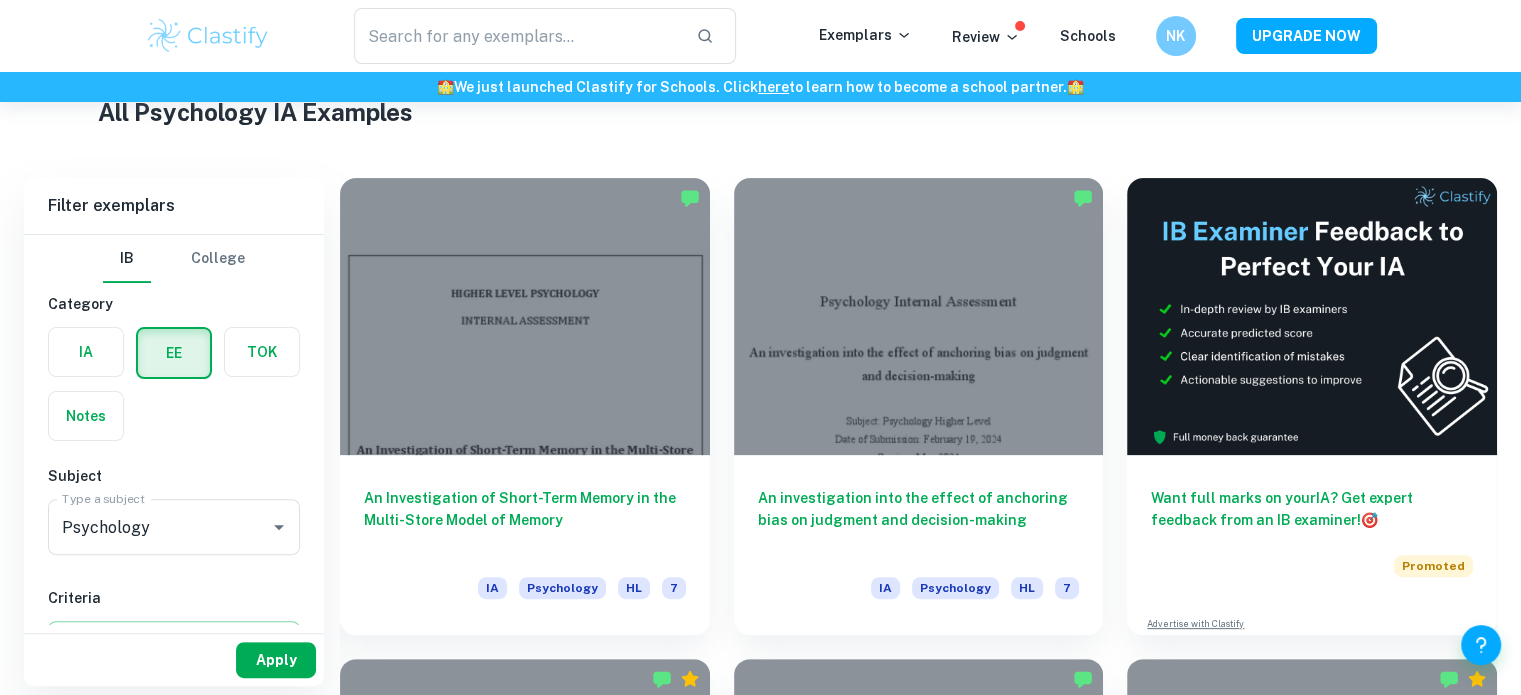 click on "Apply" at bounding box center [276, 660] 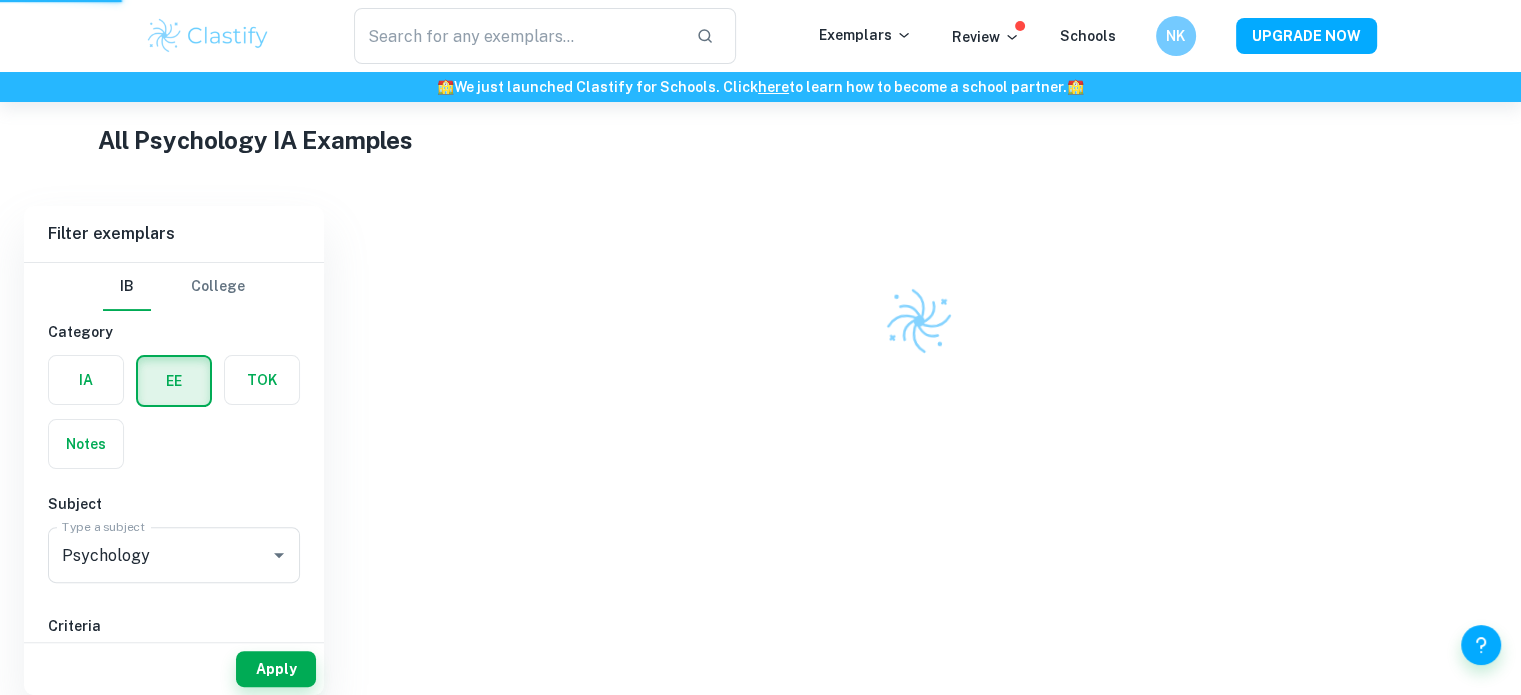 scroll, scrollTop: 458, scrollLeft: 0, axis: vertical 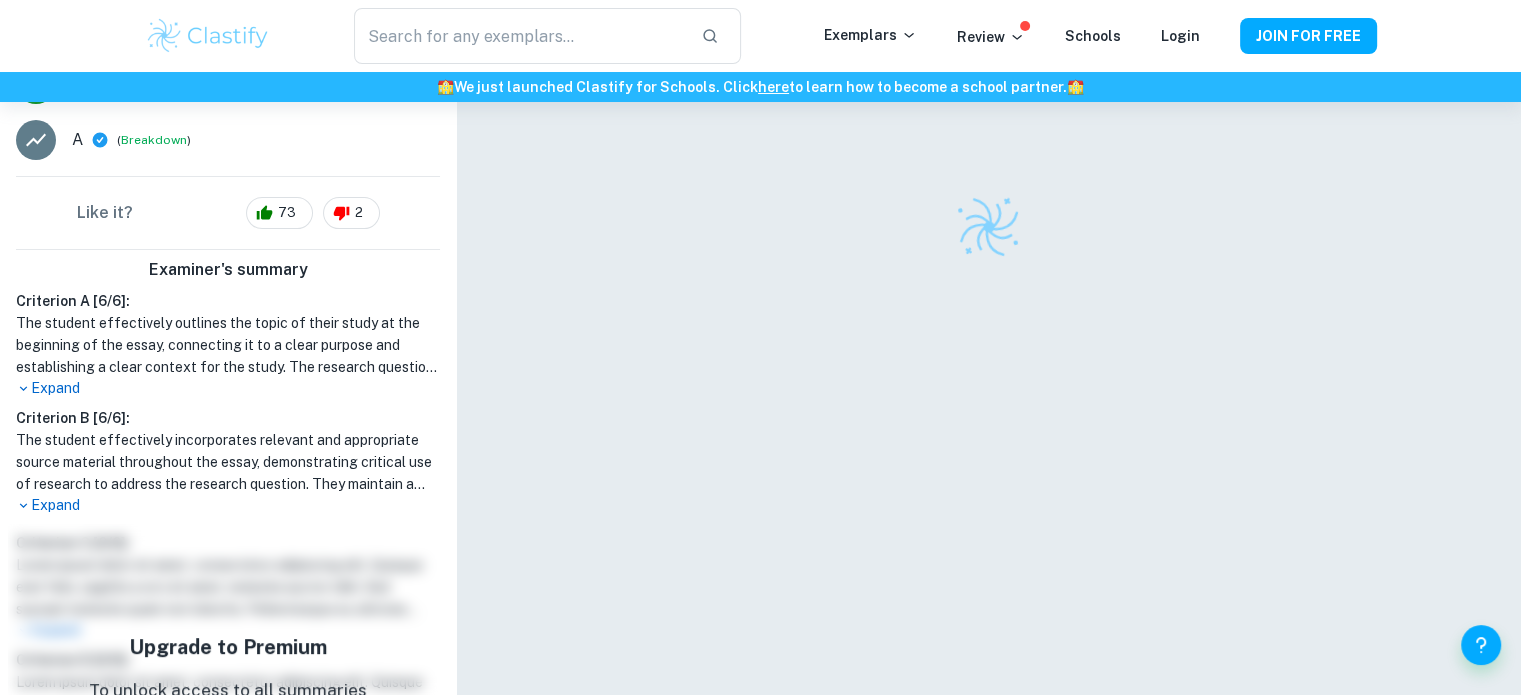 click on "Expand" at bounding box center (228, 505) 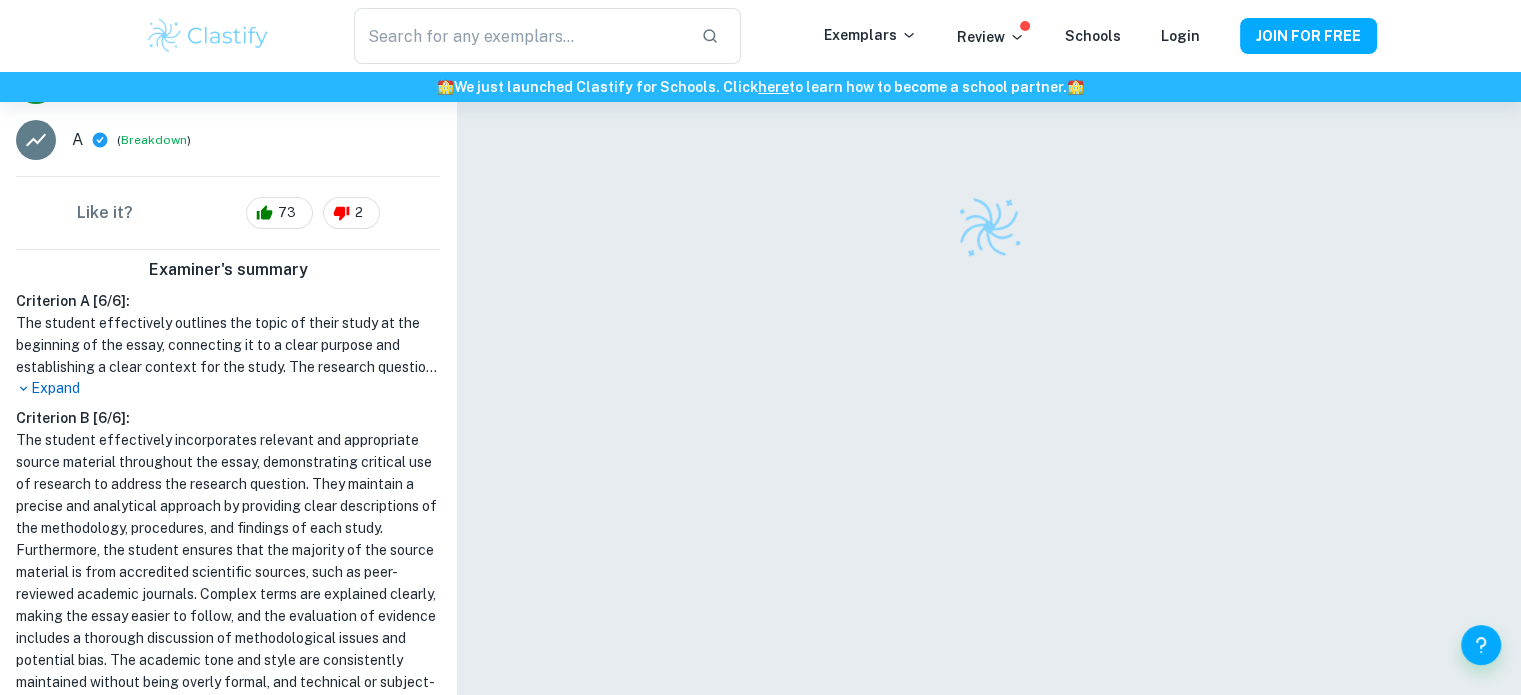 click on "Expand" at bounding box center [228, 388] 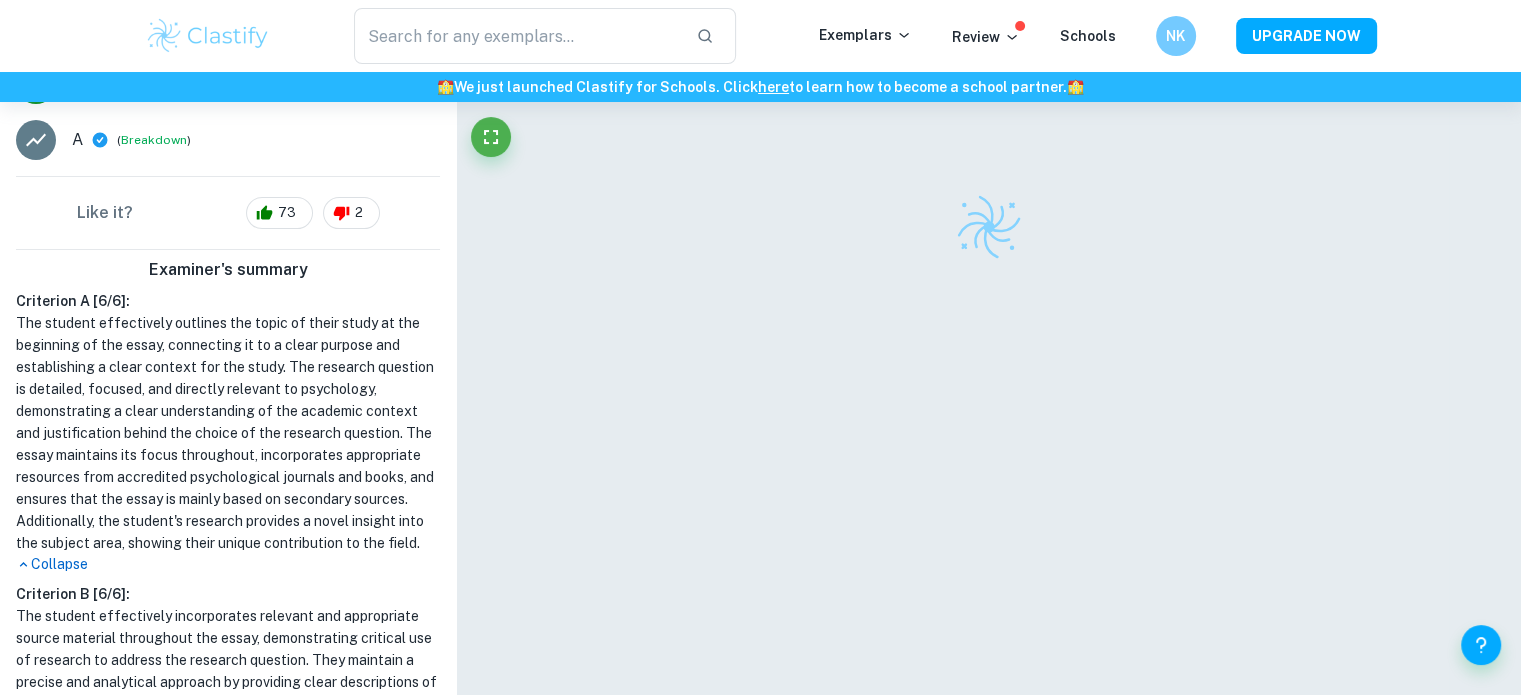 scroll, scrollTop: 1092, scrollLeft: 0, axis: vertical 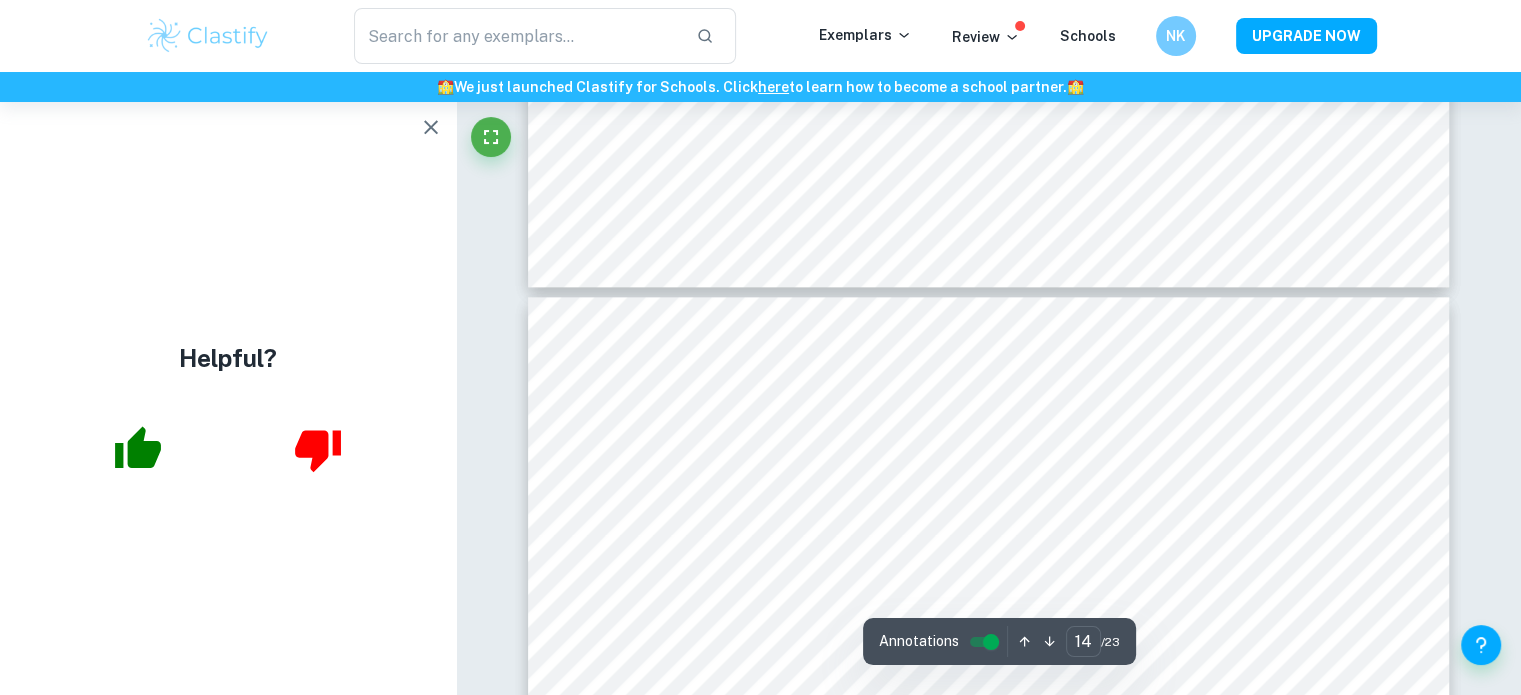 type on "13" 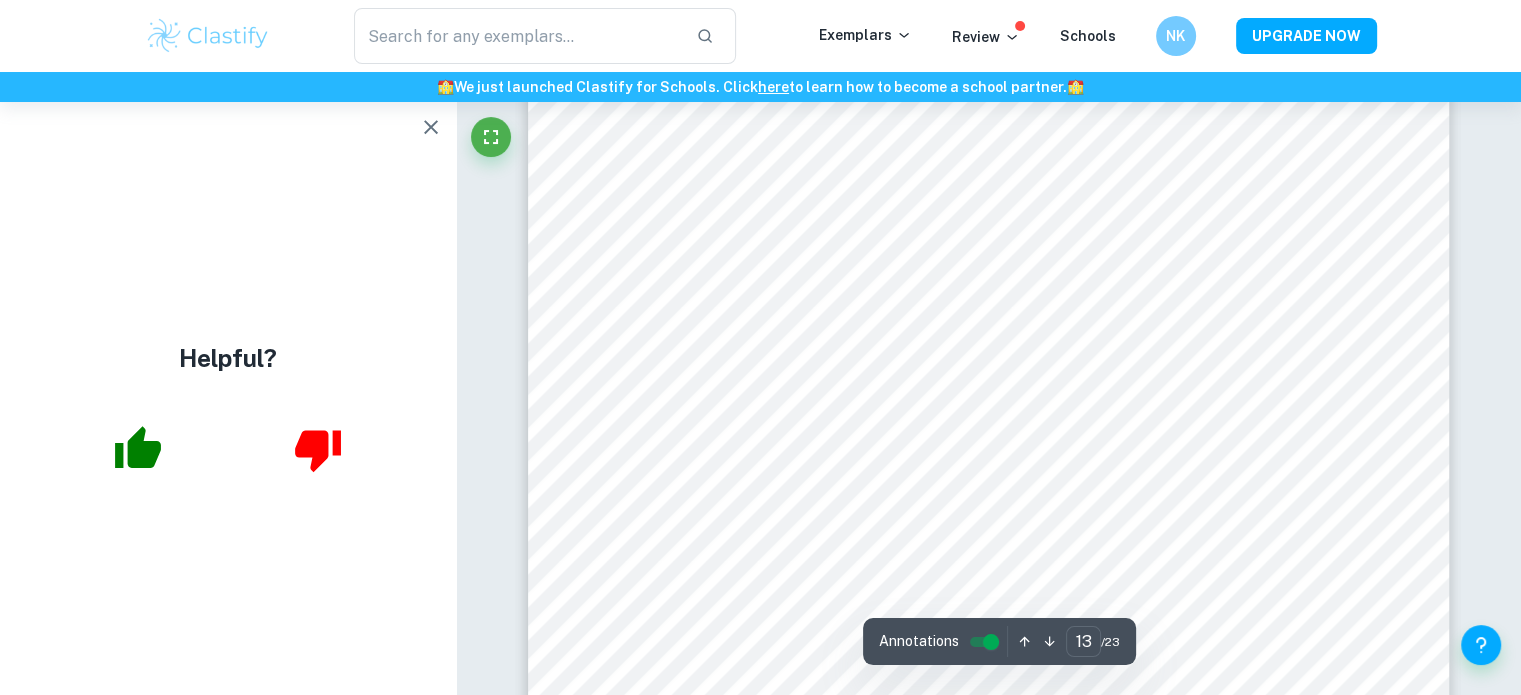 scroll, scrollTop: 16514, scrollLeft: 0, axis: vertical 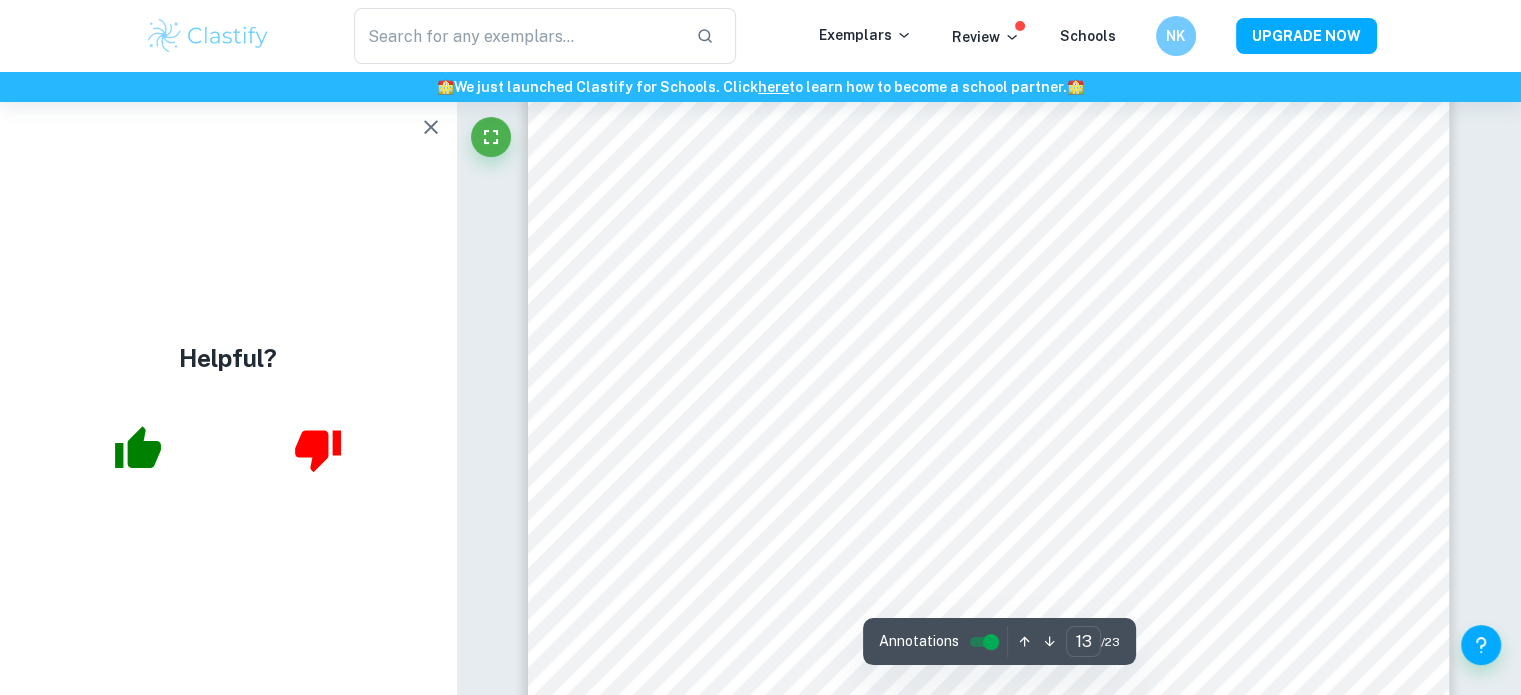 click at bounding box center [960, 406] 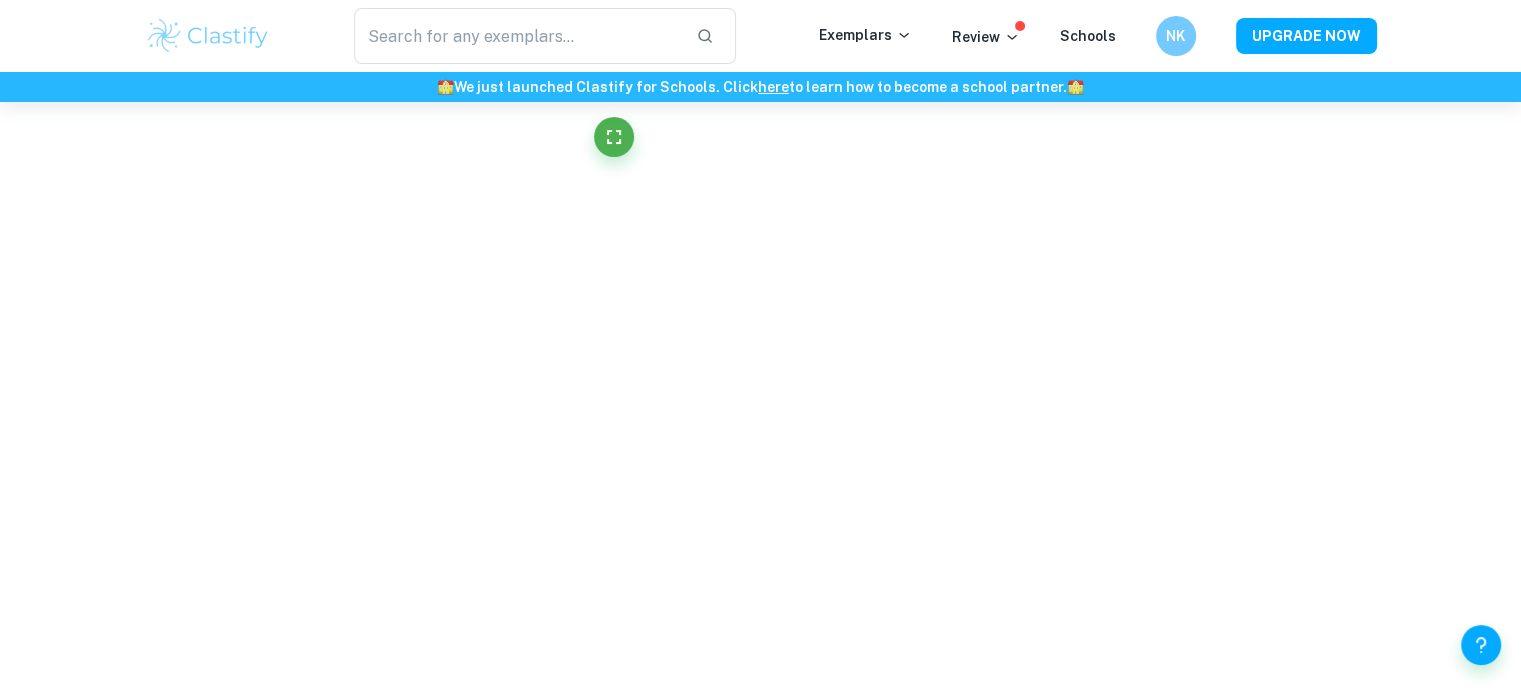 scroll, scrollTop: 16850, scrollLeft: 0, axis: vertical 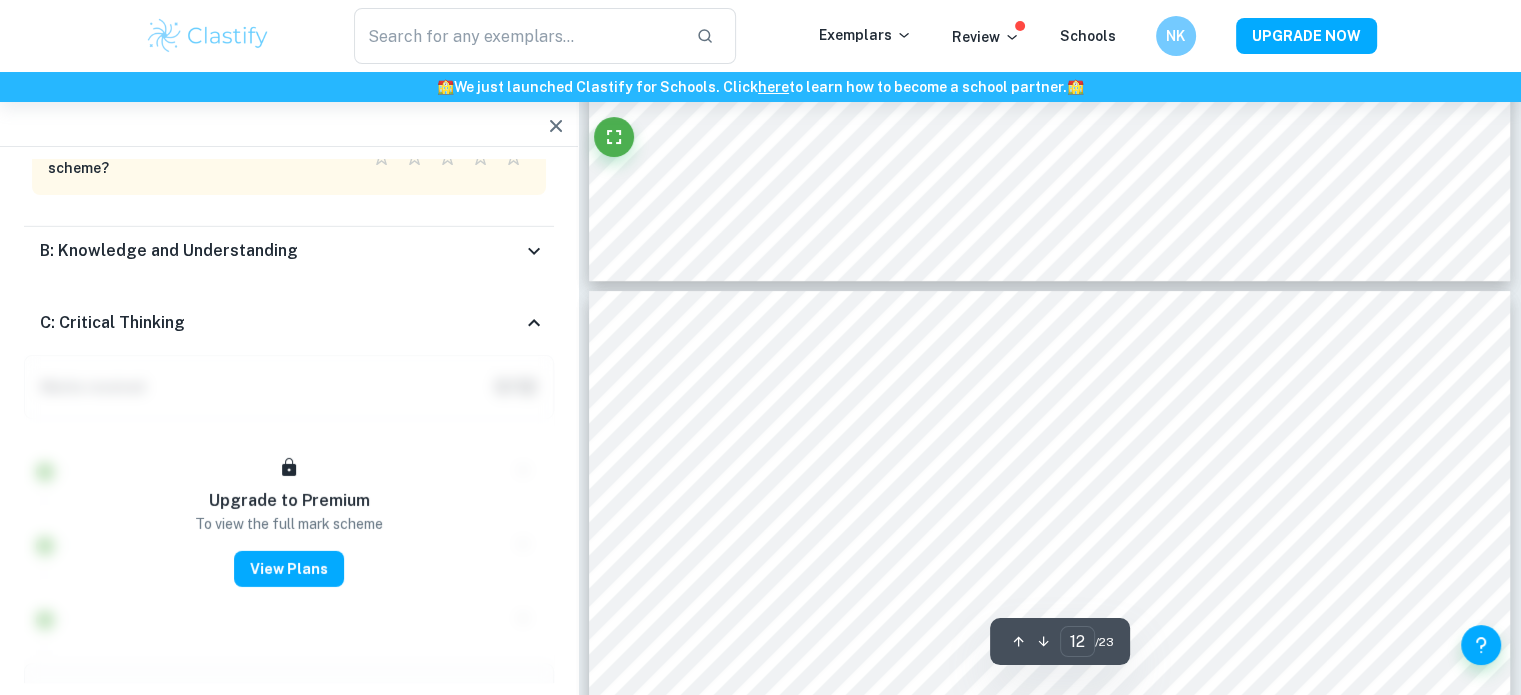 type on "13" 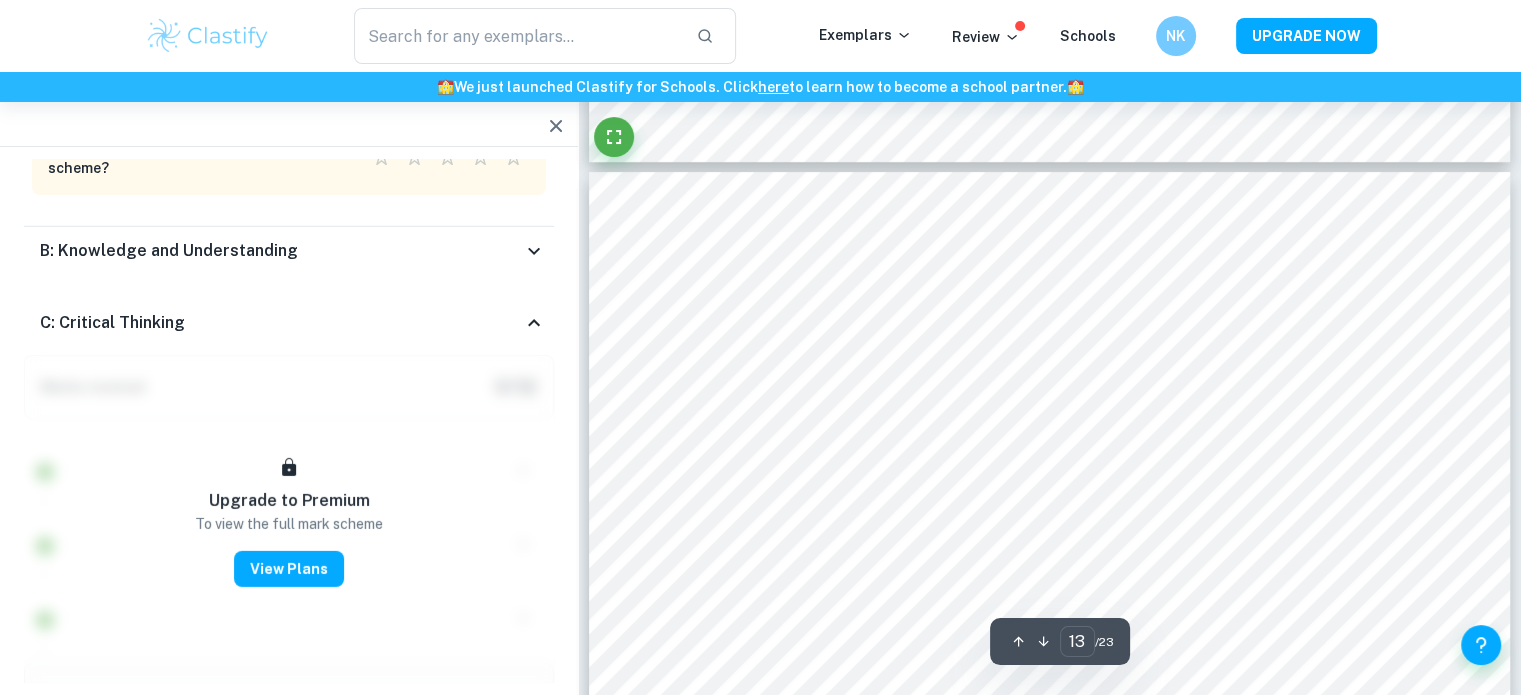 scroll, scrollTop: 15729, scrollLeft: 0, axis: vertical 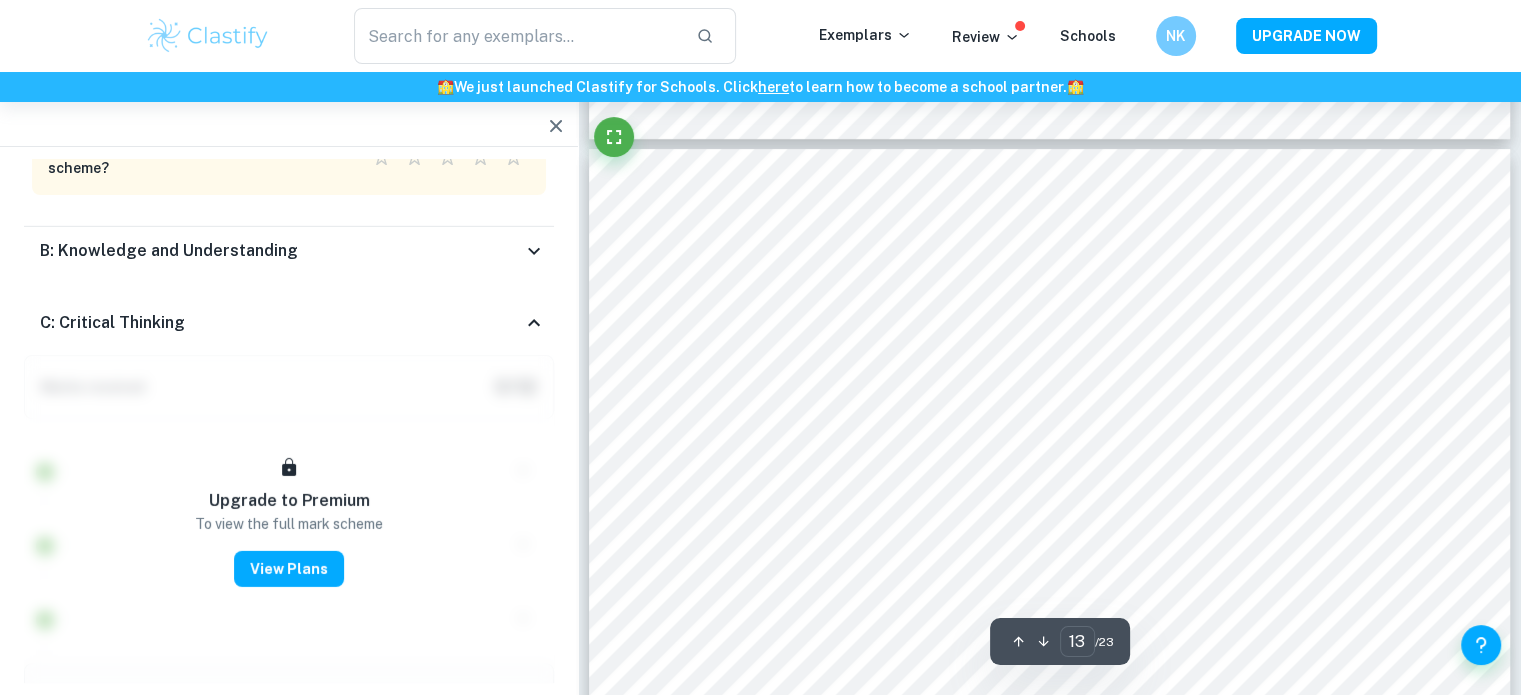 click 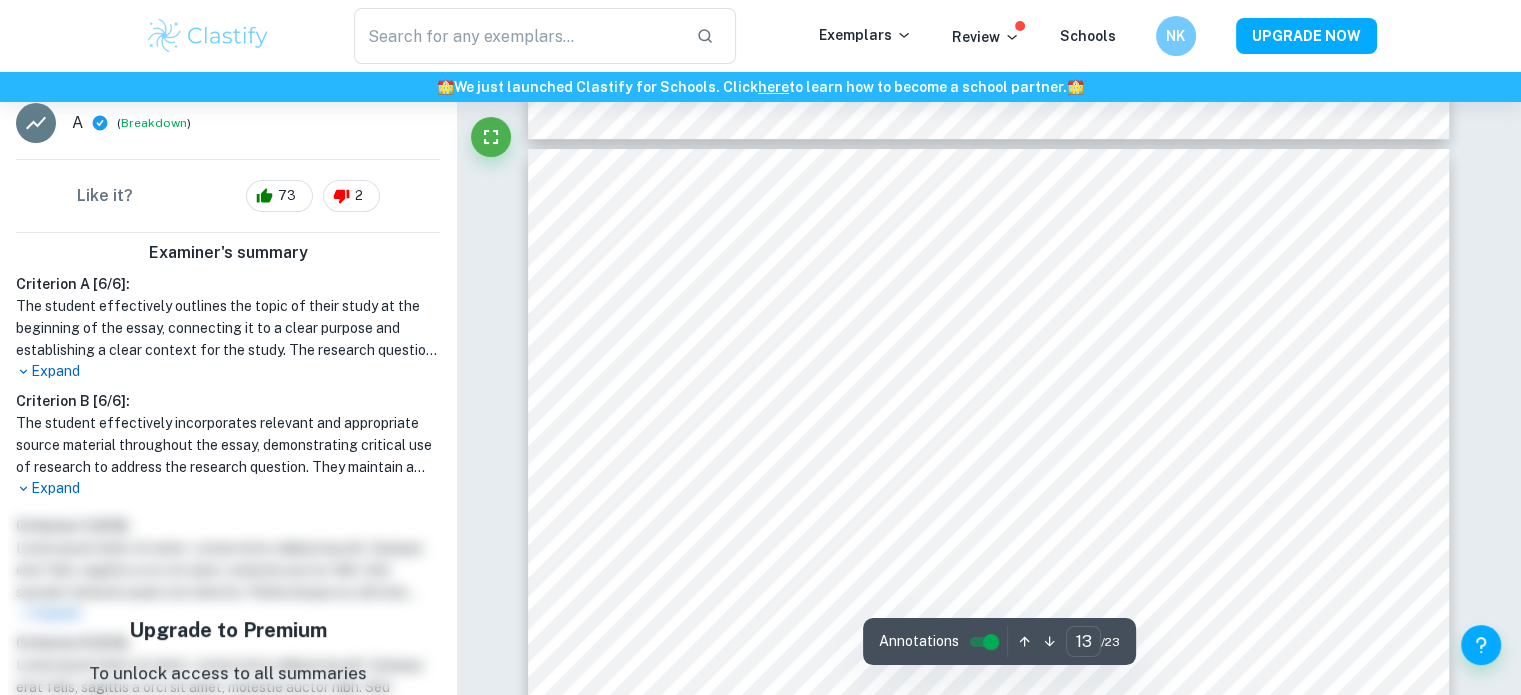scroll, scrollTop: 436, scrollLeft: 0, axis: vertical 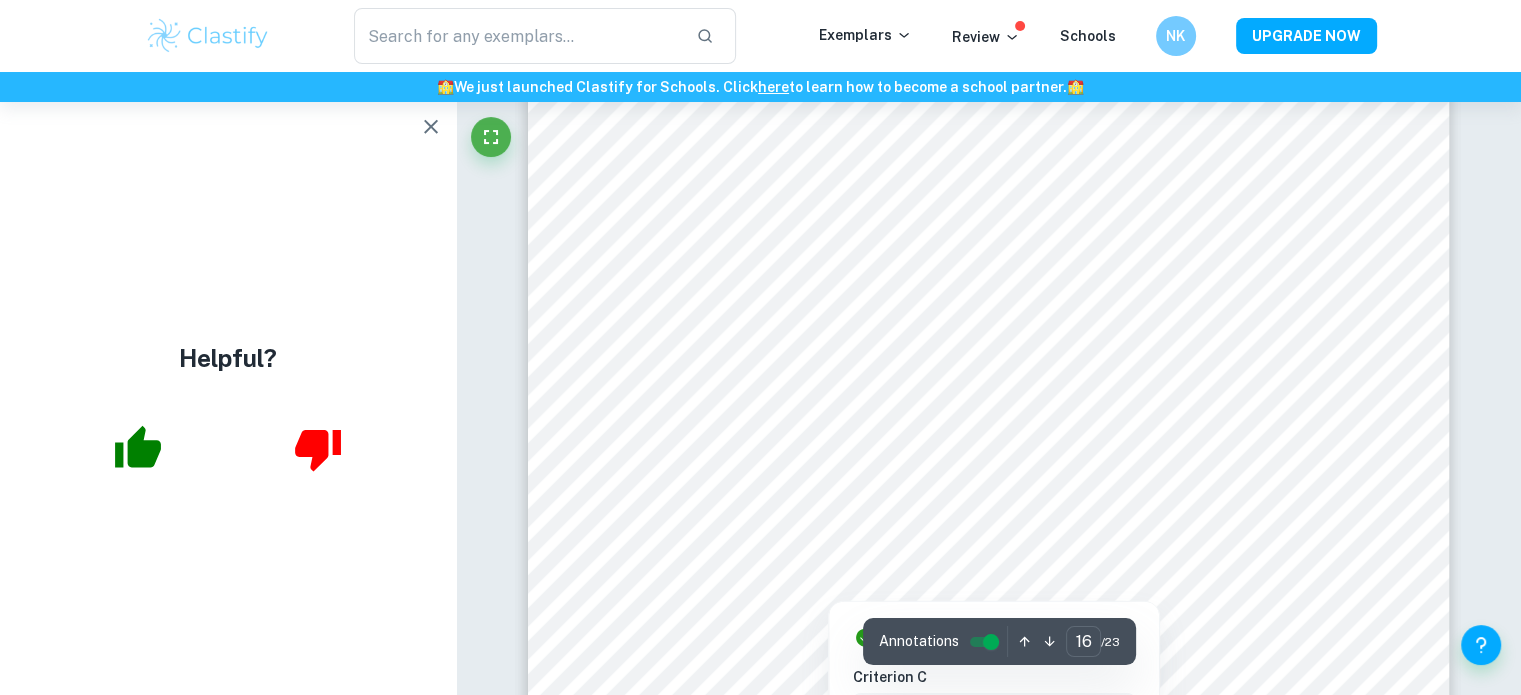 click 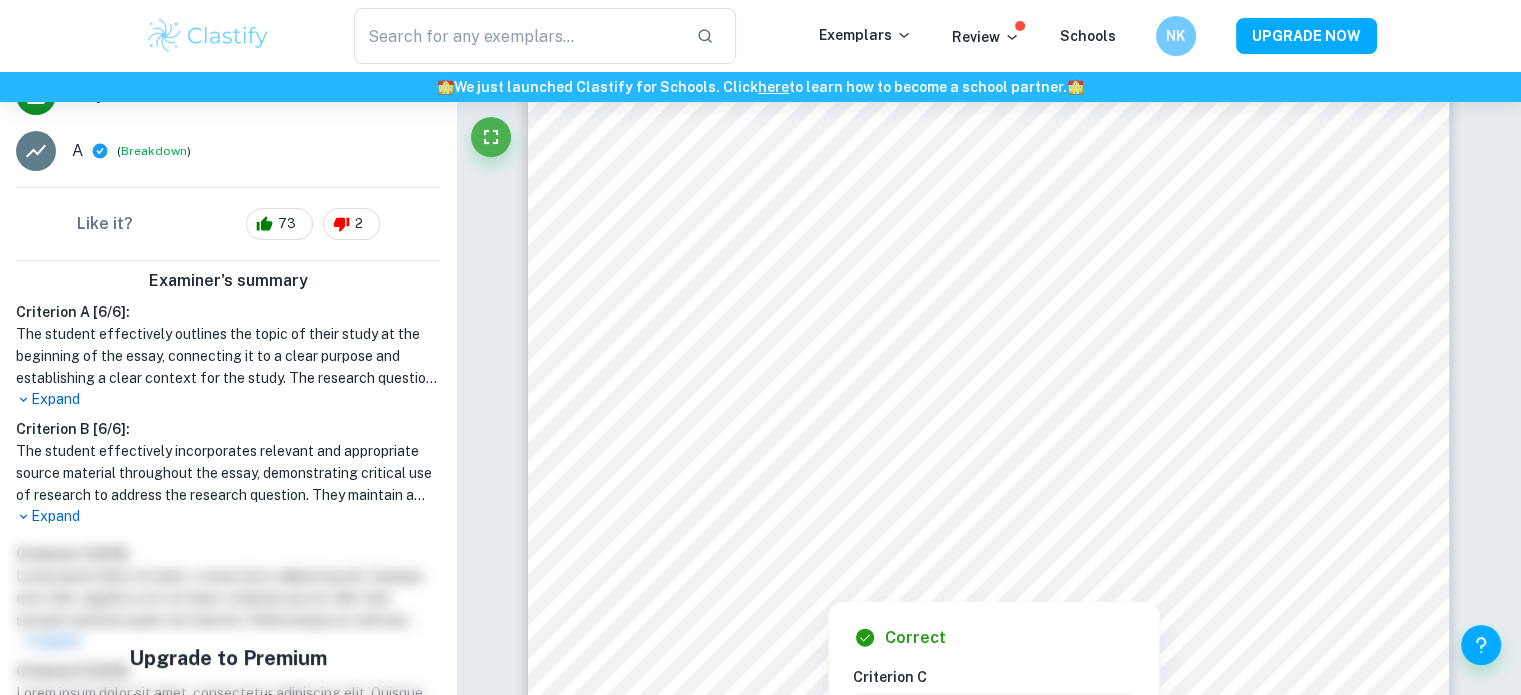 scroll, scrollTop: 652, scrollLeft: 0, axis: vertical 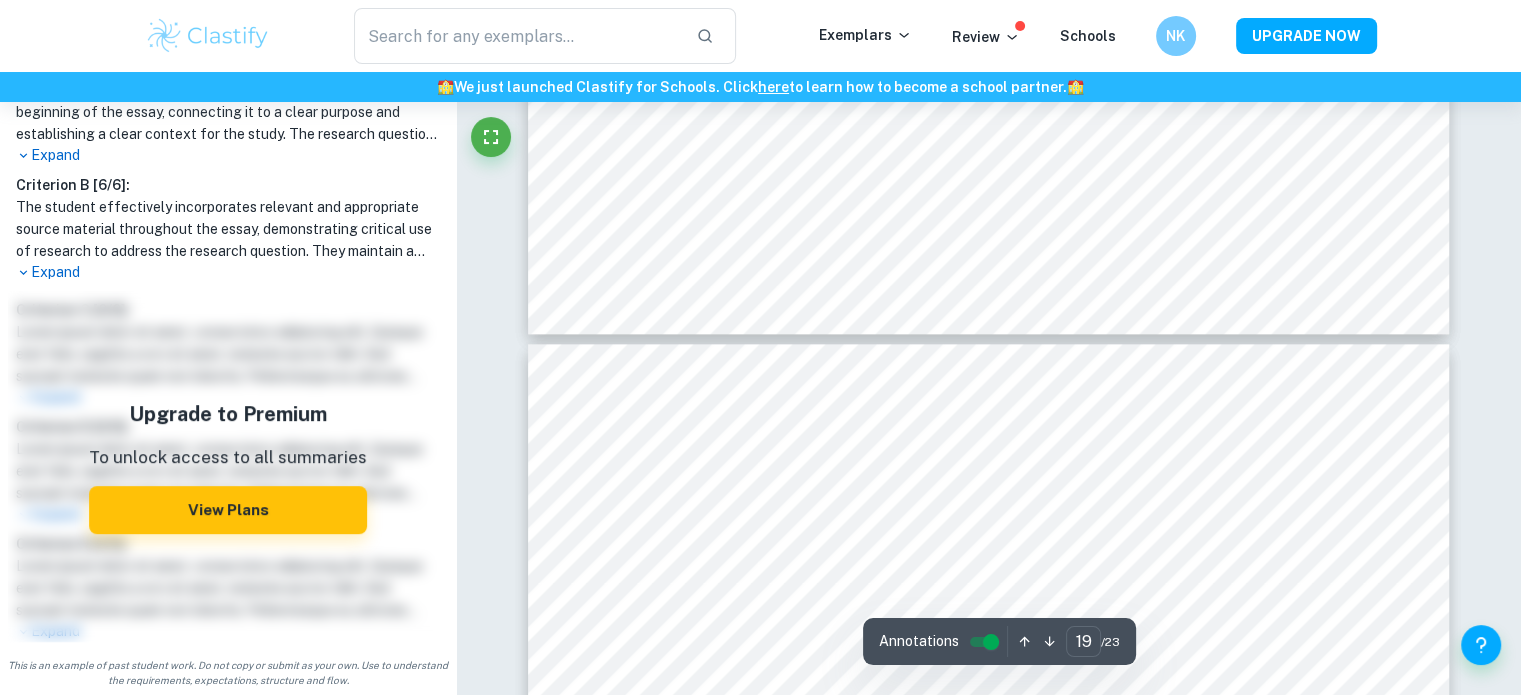 type on "20" 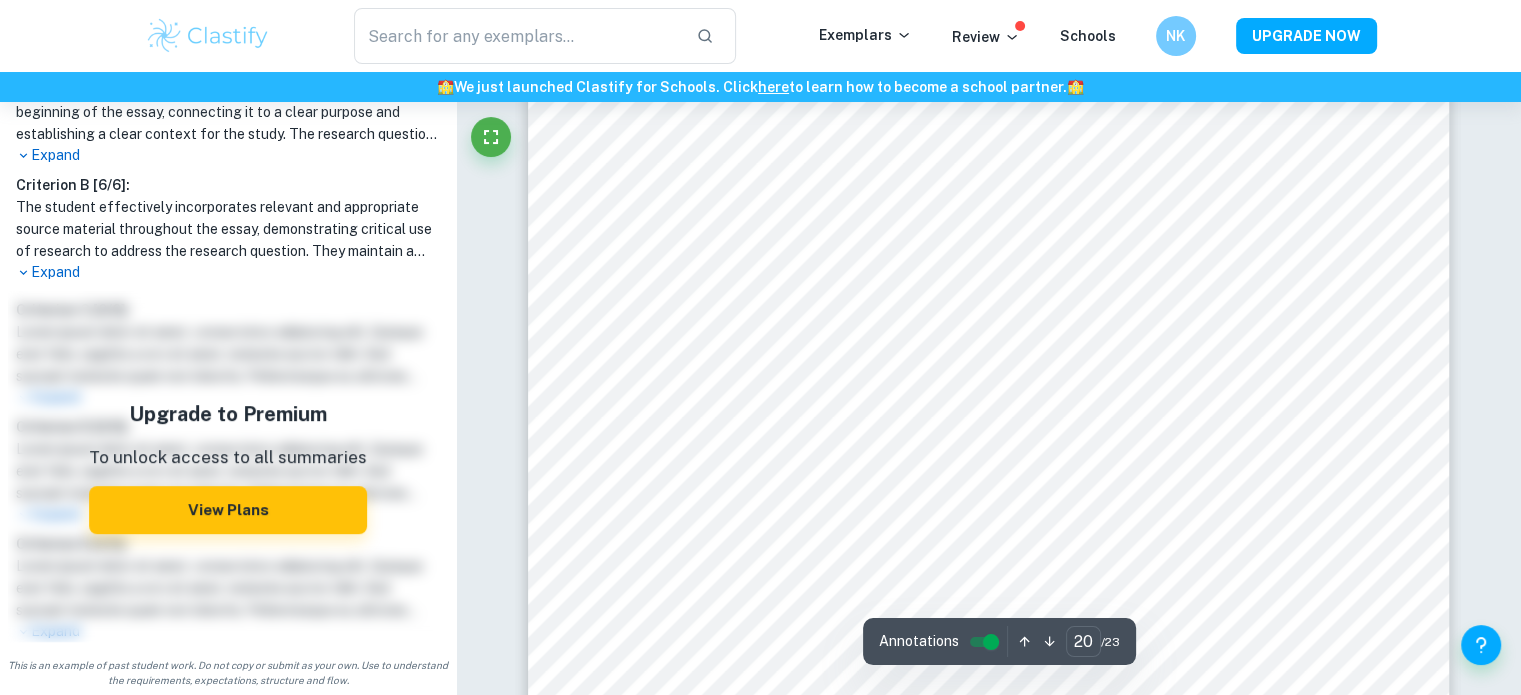 scroll, scrollTop: 25808, scrollLeft: 0, axis: vertical 